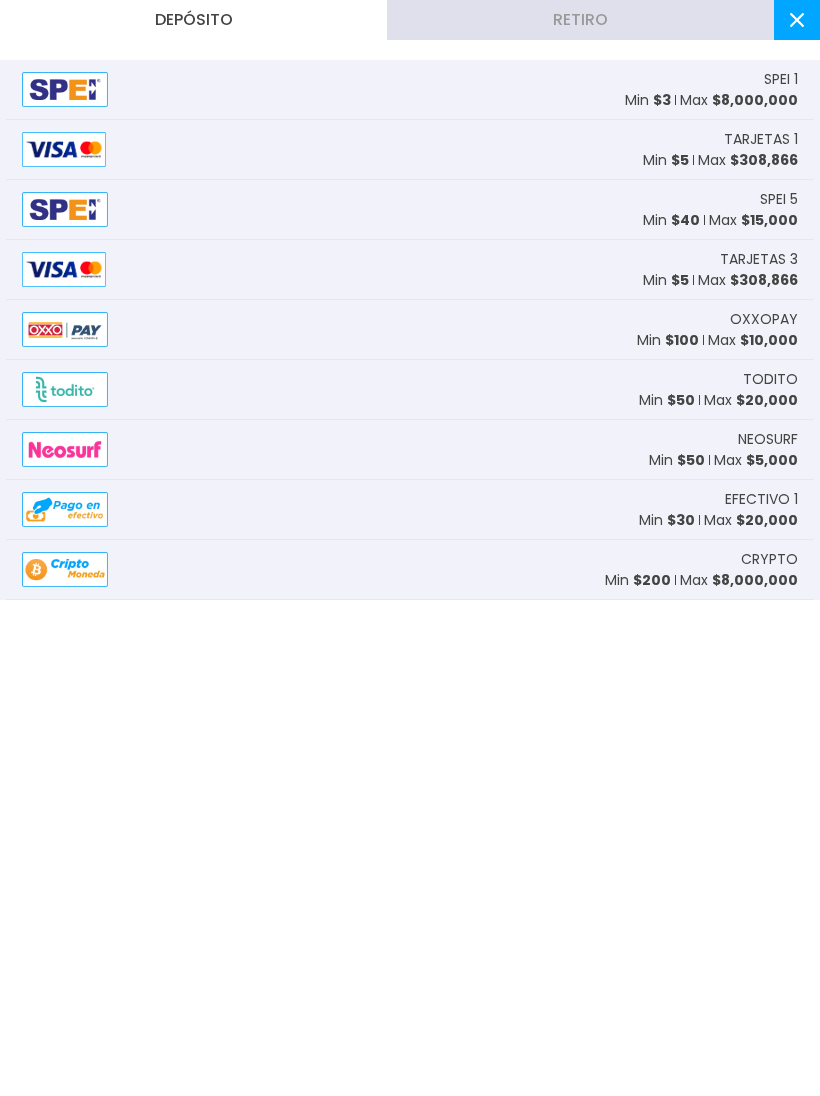 scroll, scrollTop: 0, scrollLeft: 0, axis: both 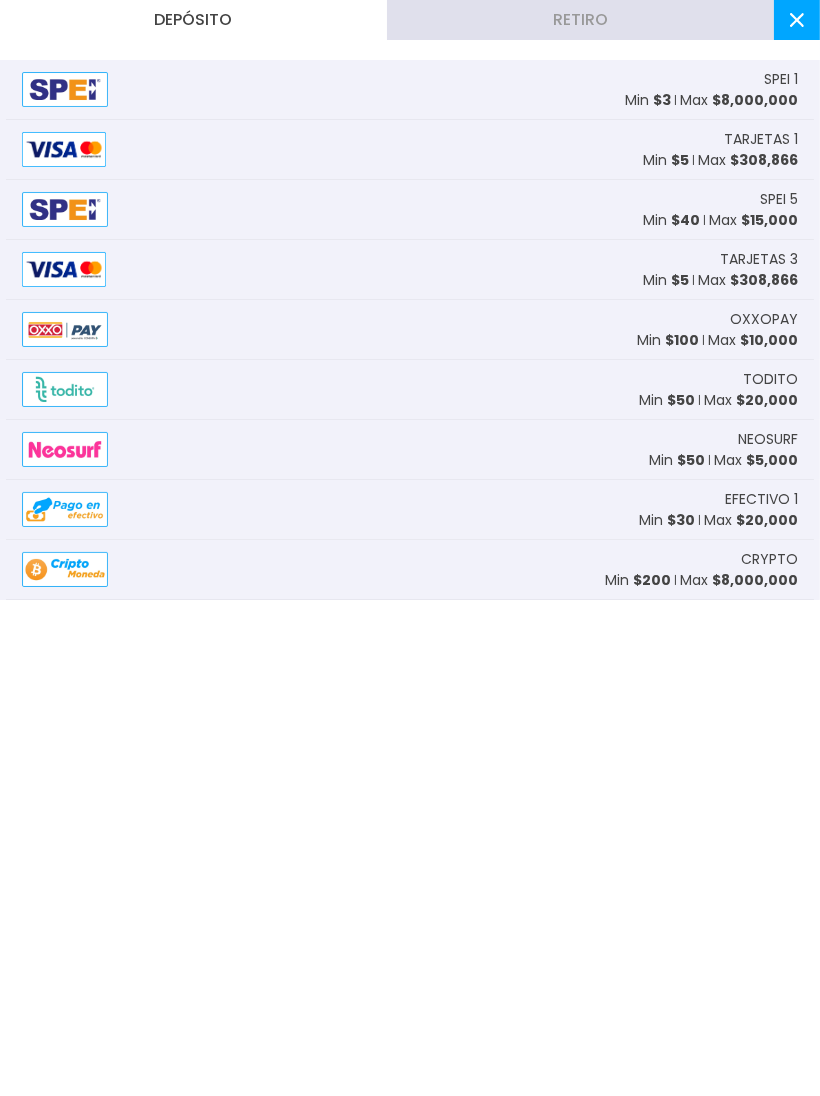 click on "TARJETAS 1" at bounding box center [761, 139] 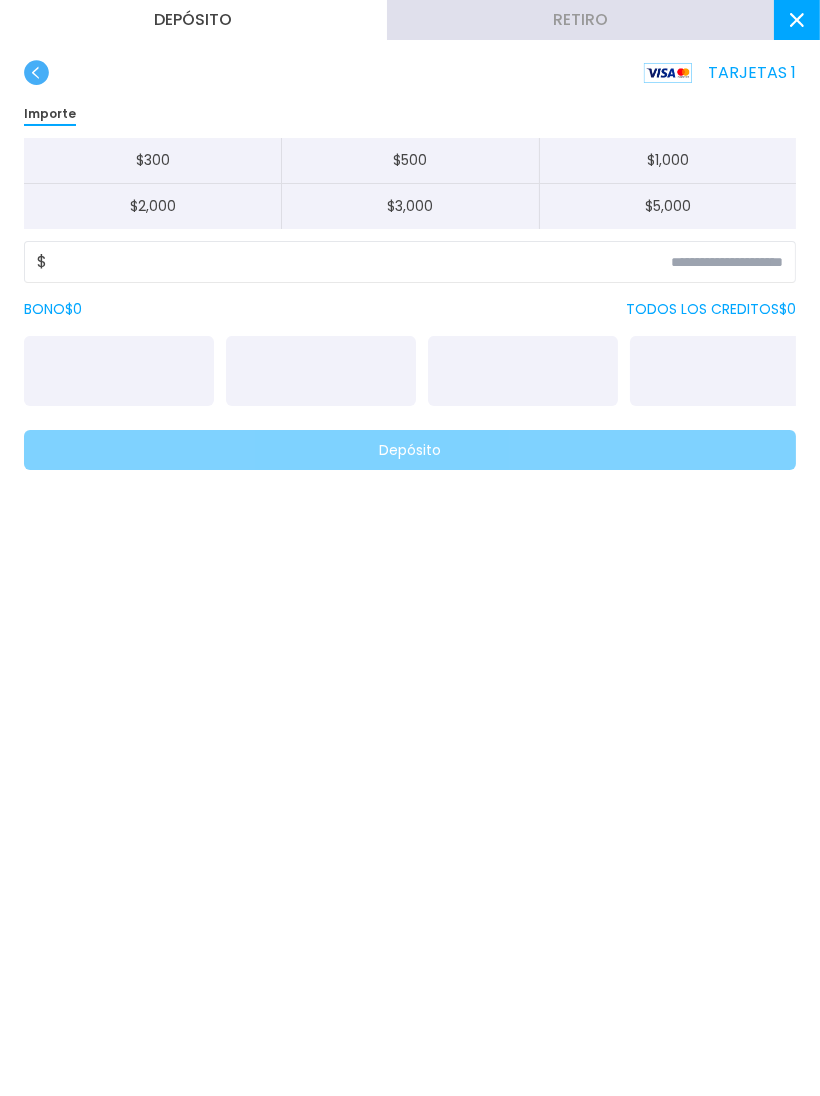 scroll, scrollTop: 0, scrollLeft: 0, axis: both 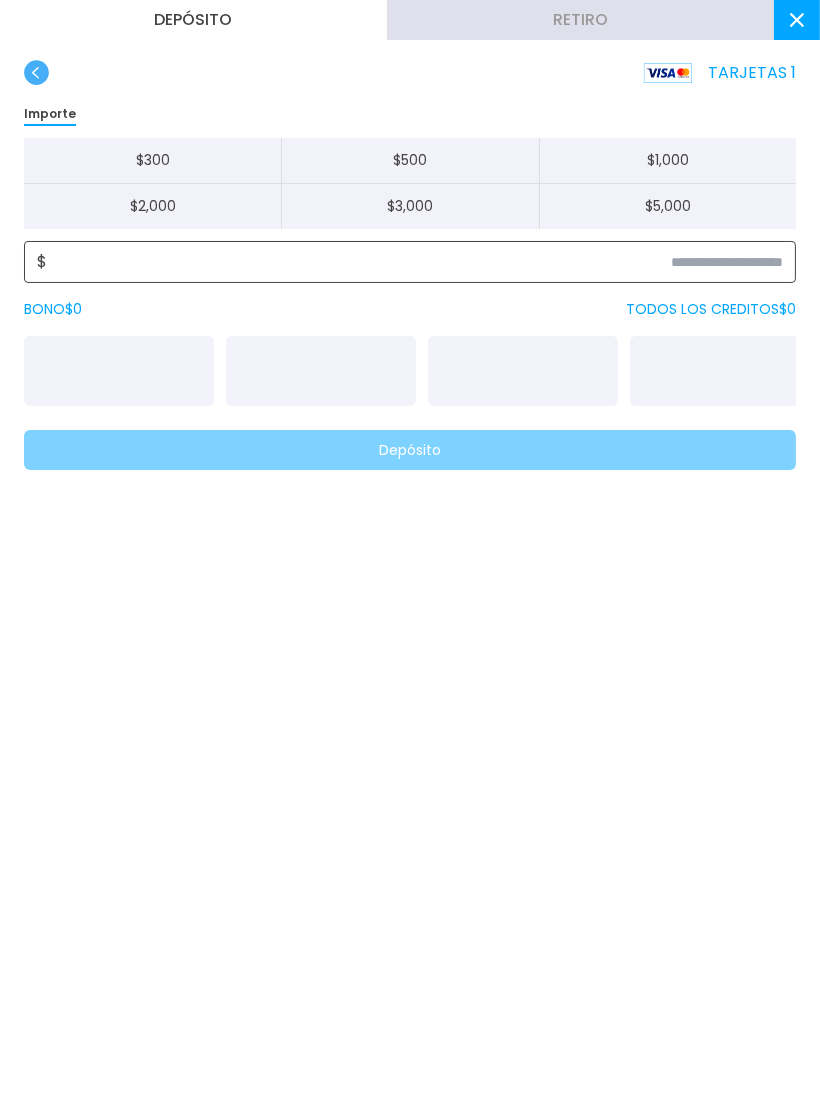 click at bounding box center (415, 262) 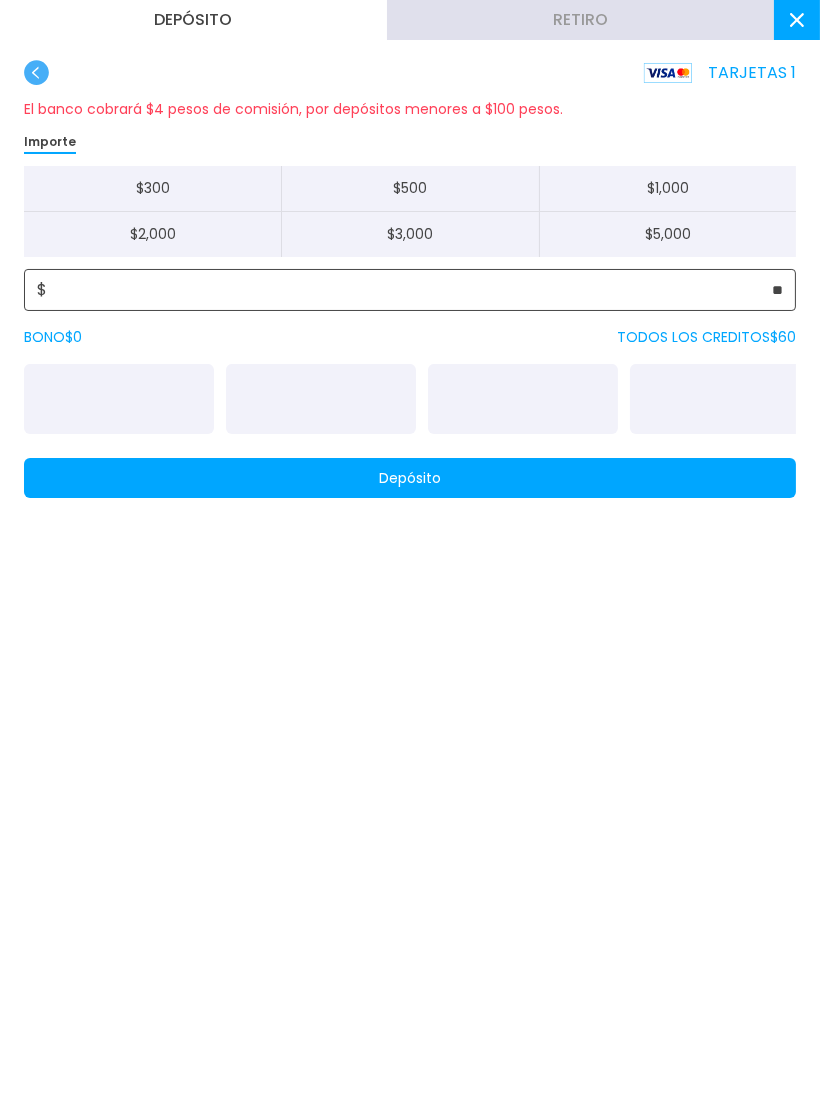 type on "**" 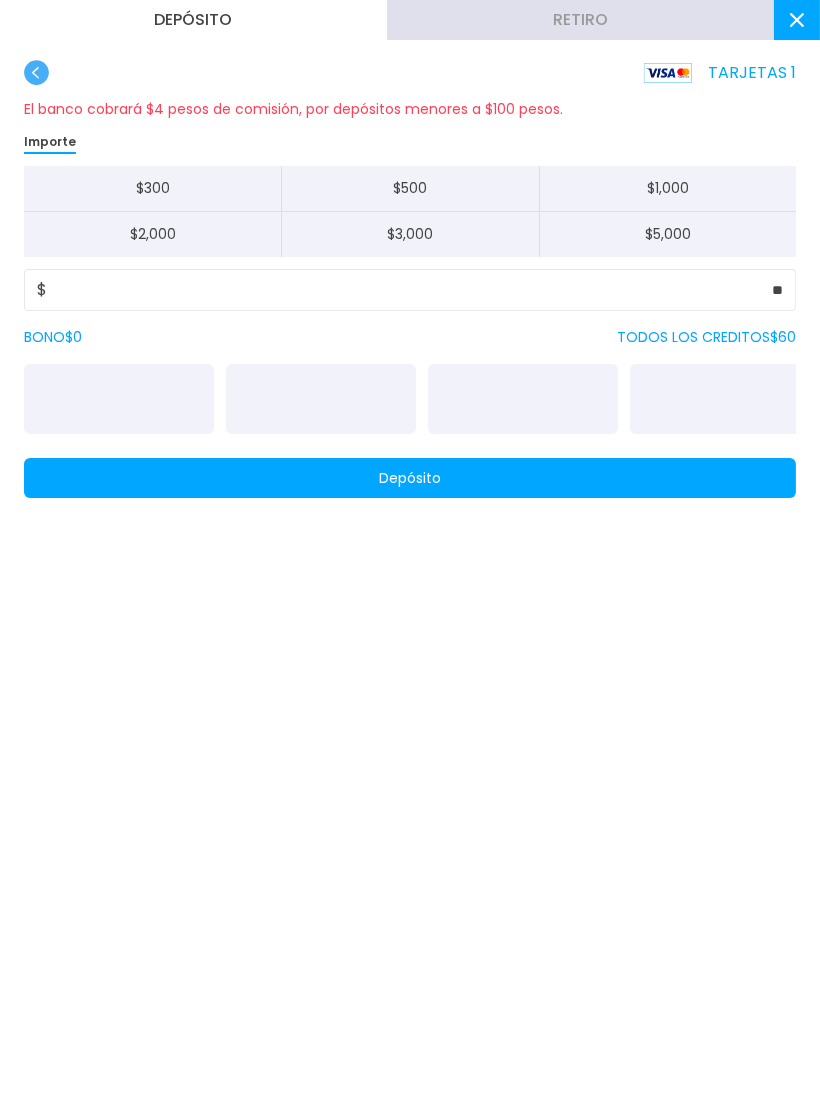 click on "Depósito" at bounding box center (410, 478) 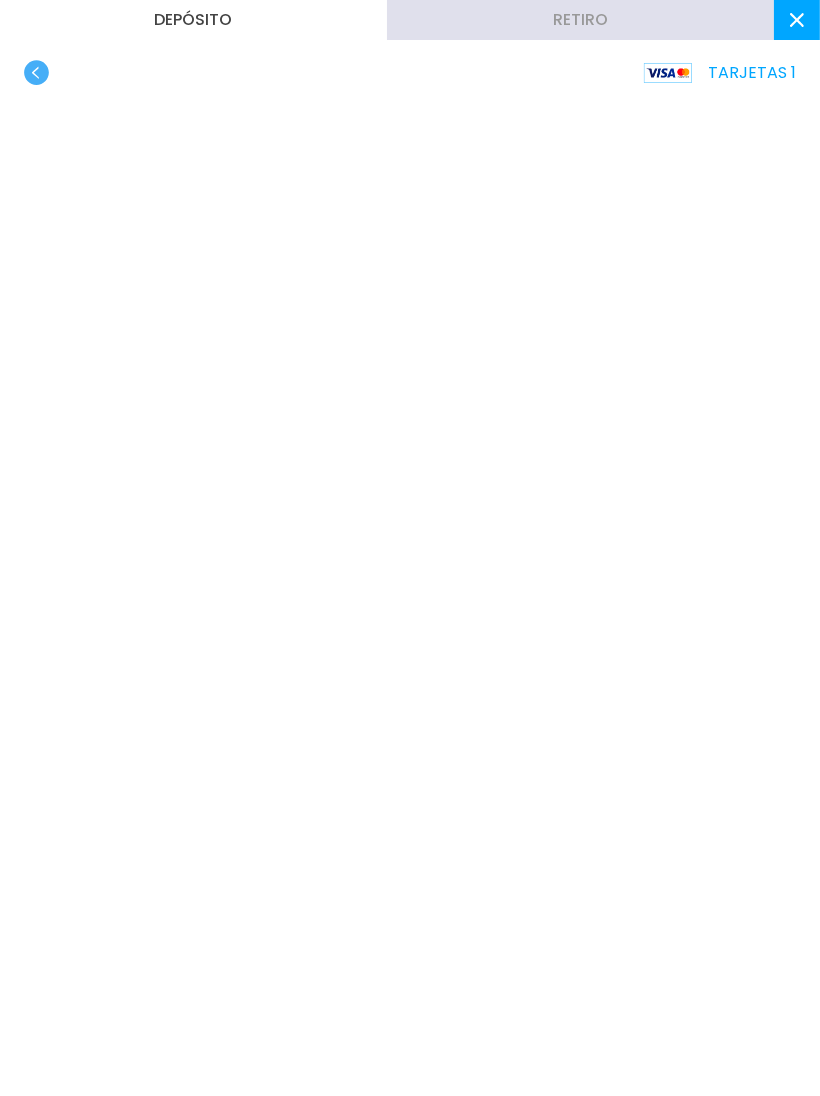 click at bounding box center [797, 20] 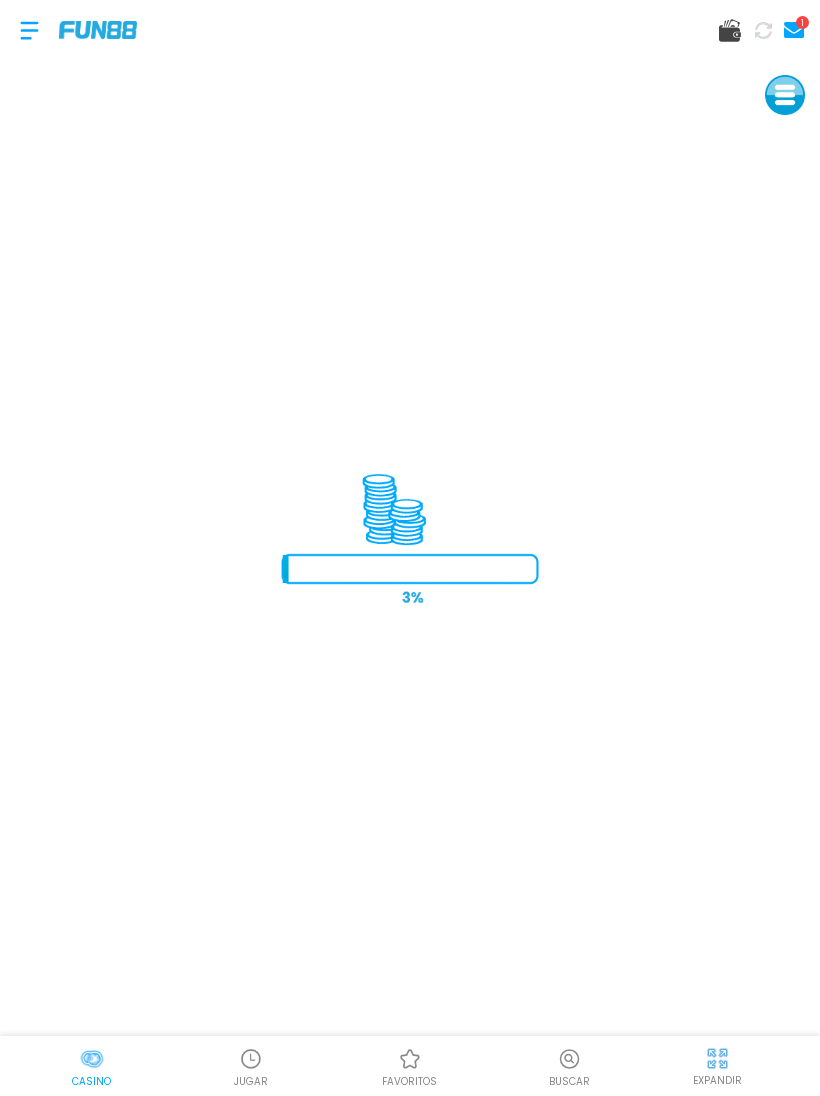 scroll, scrollTop: 0, scrollLeft: 0, axis: both 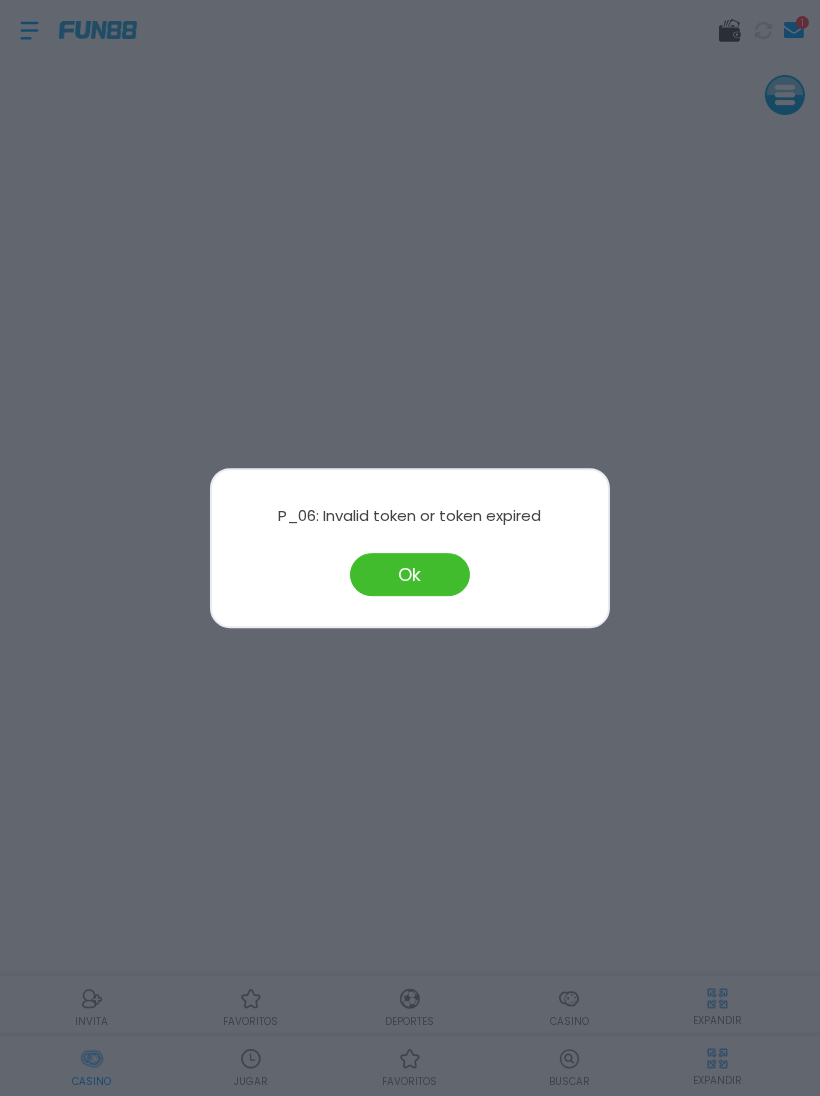 click on "Ok" at bounding box center [410, 574] 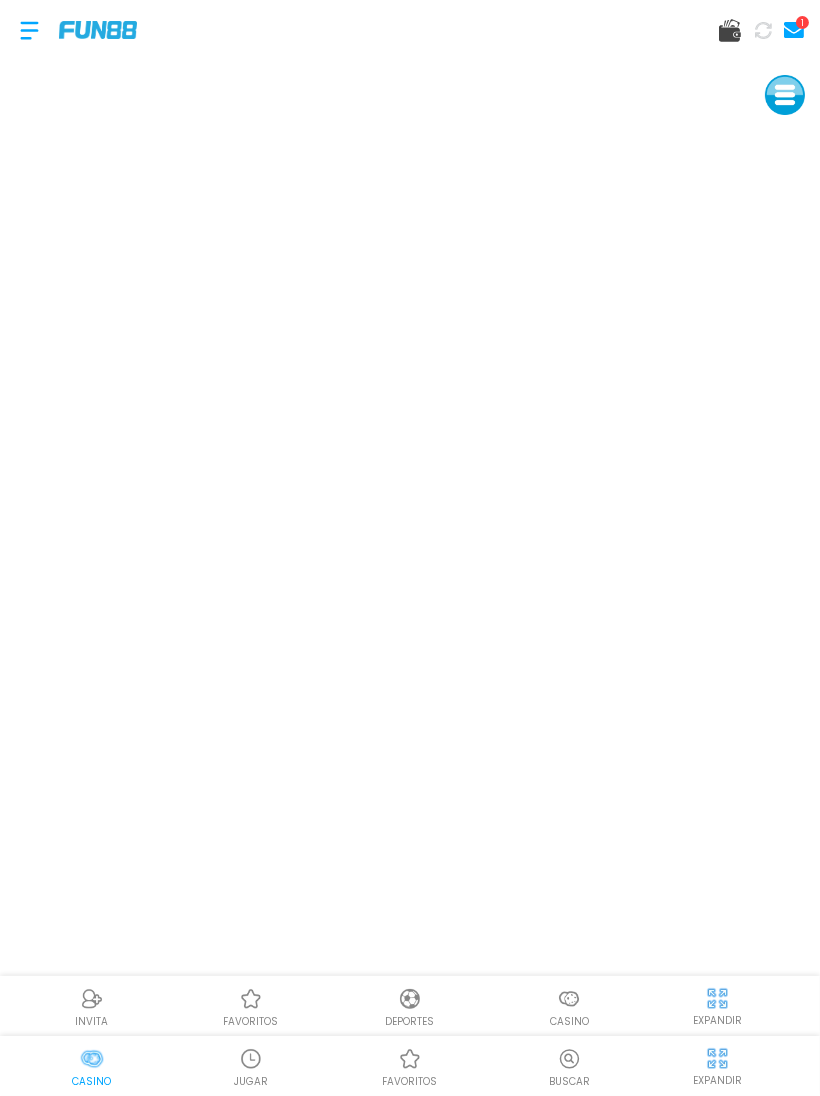 click on "Casino" at bounding box center (91, 1066) 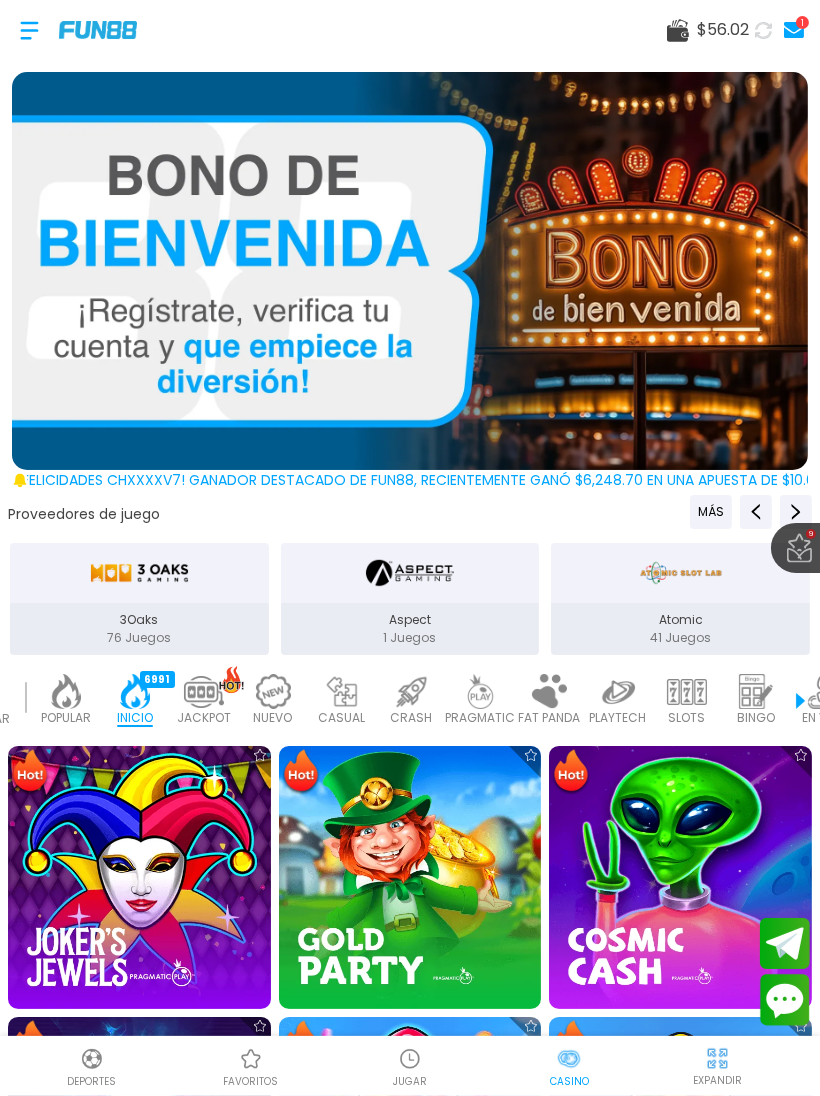 scroll, scrollTop: 0, scrollLeft: 0, axis: both 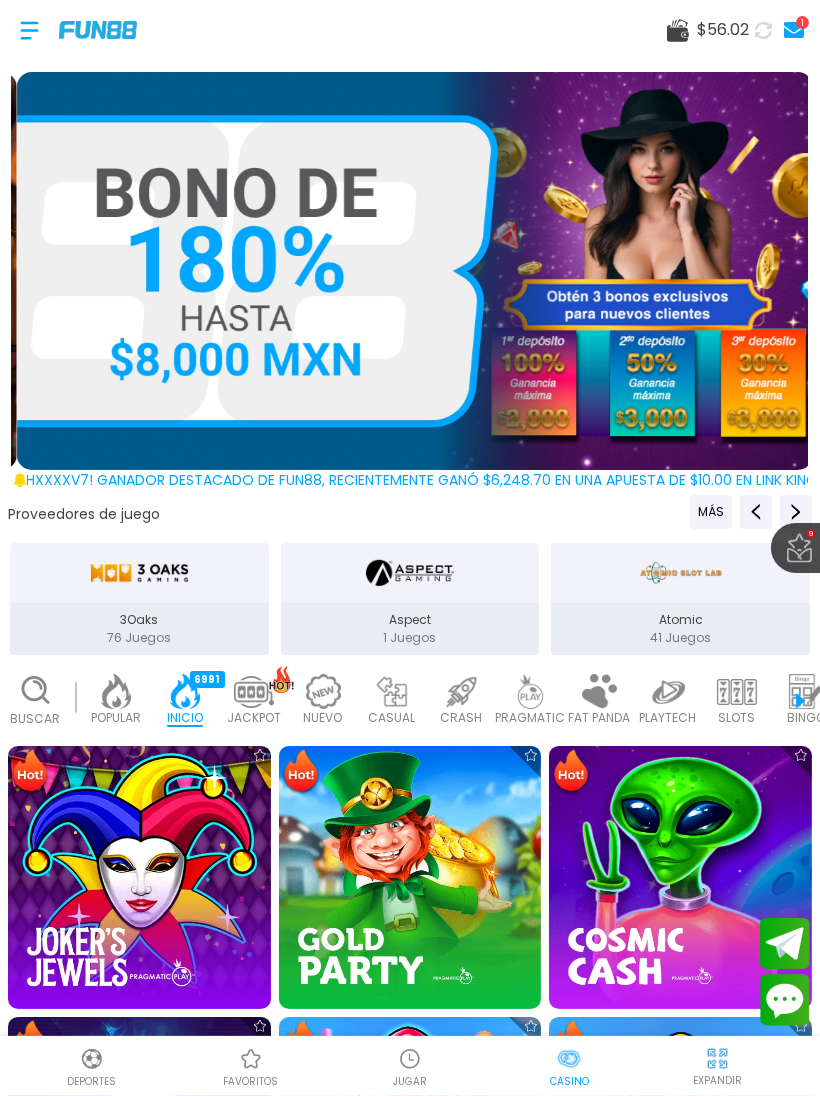 click on "NUEVO" at bounding box center (323, 718) 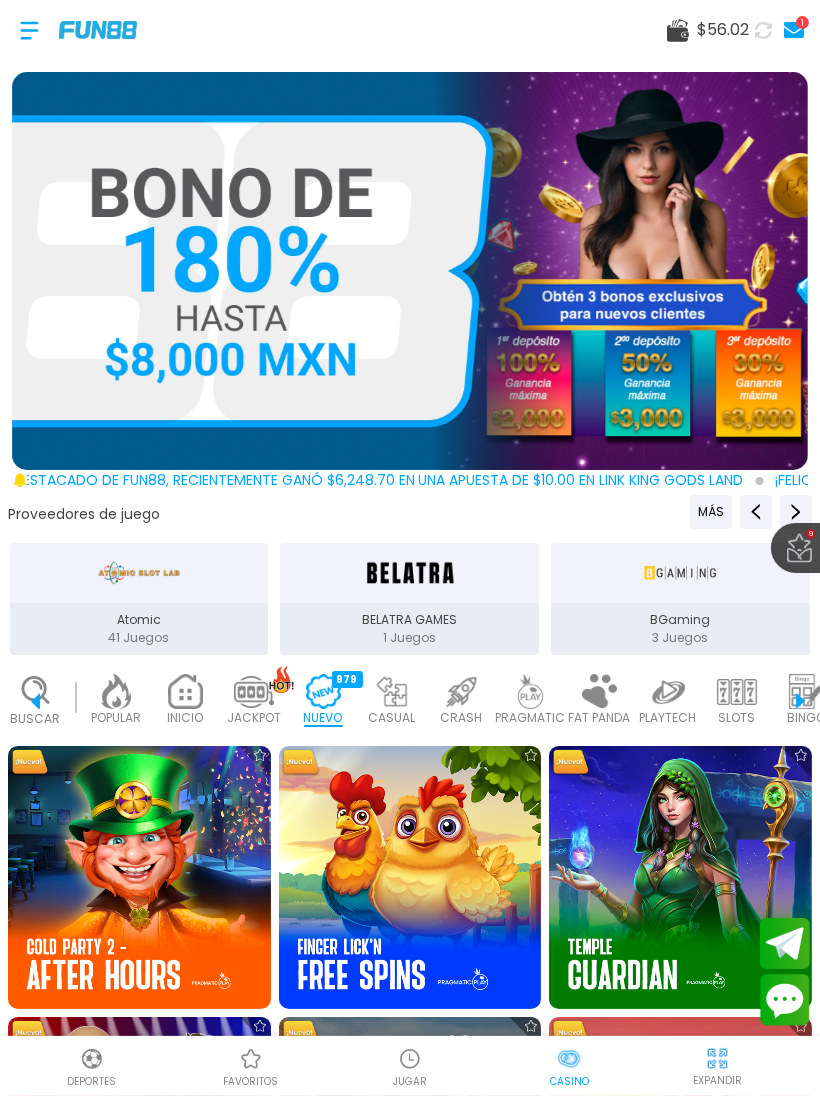 scroll, scrollTop: 435, scrollLeft: 0, axis: vertical 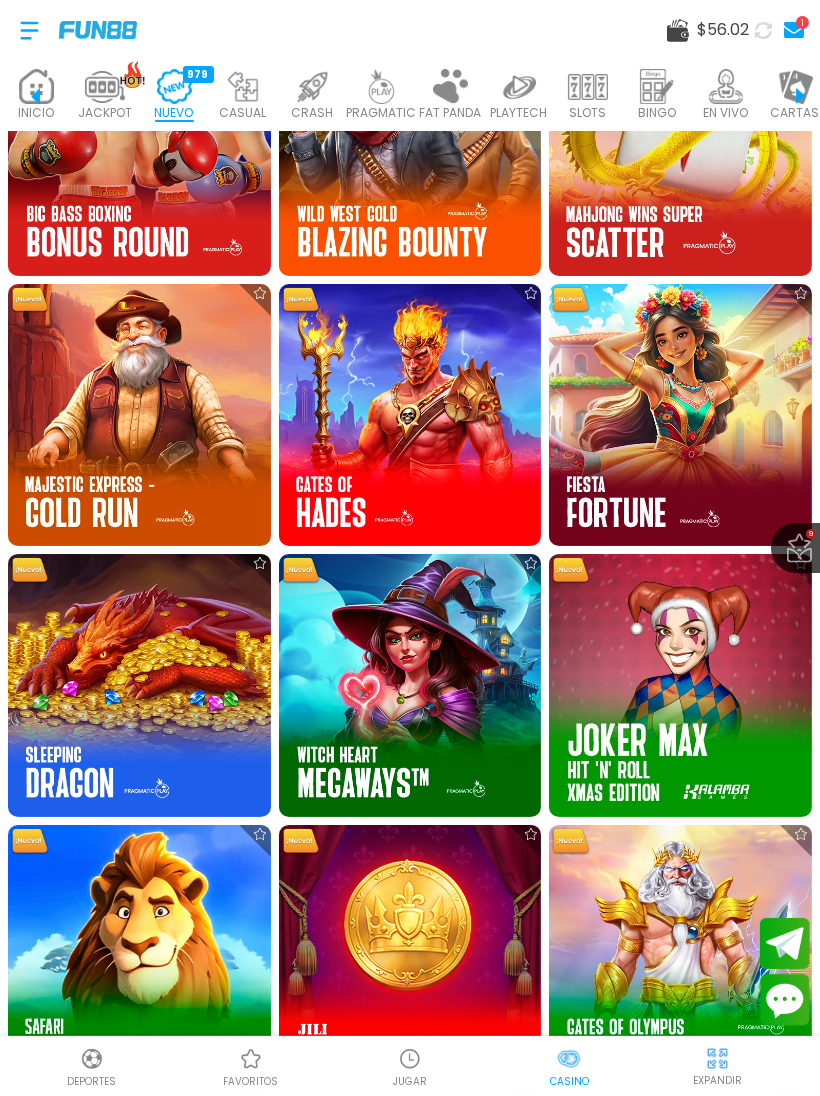 click at bounding box center [139, 685] 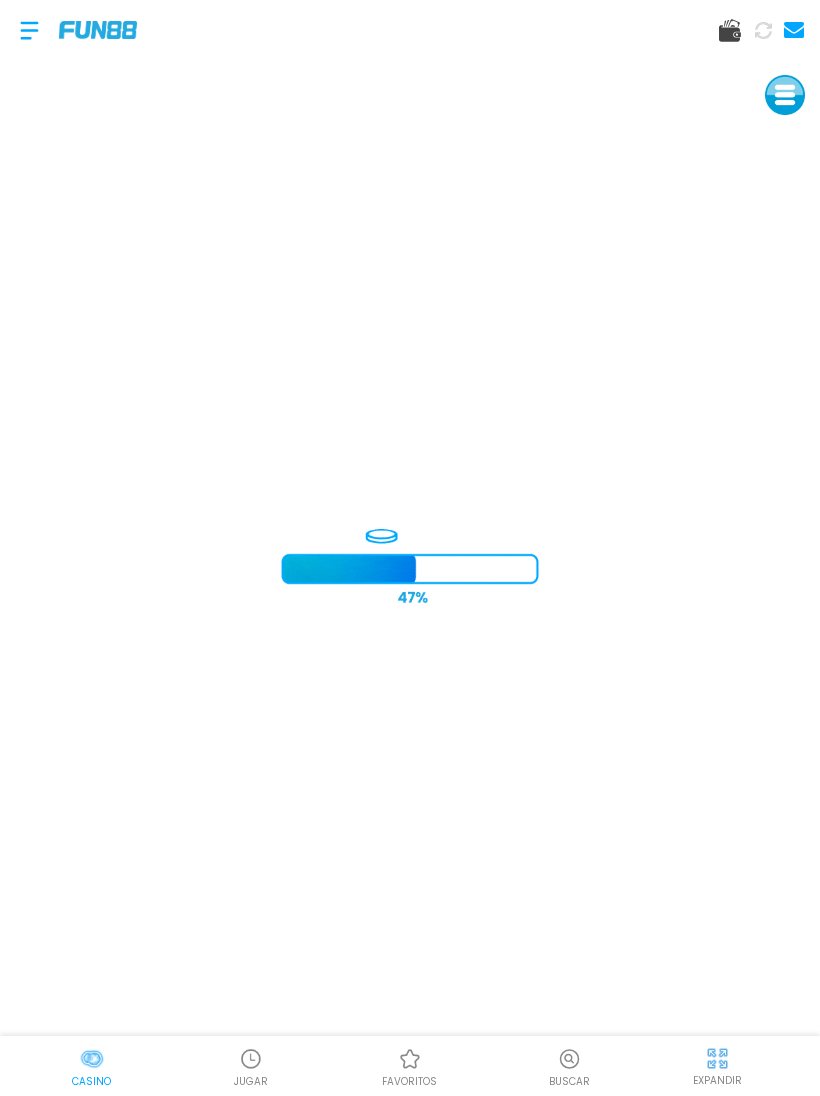 scroll, scrollTop: 0, scrollLeft: 0, axis: both 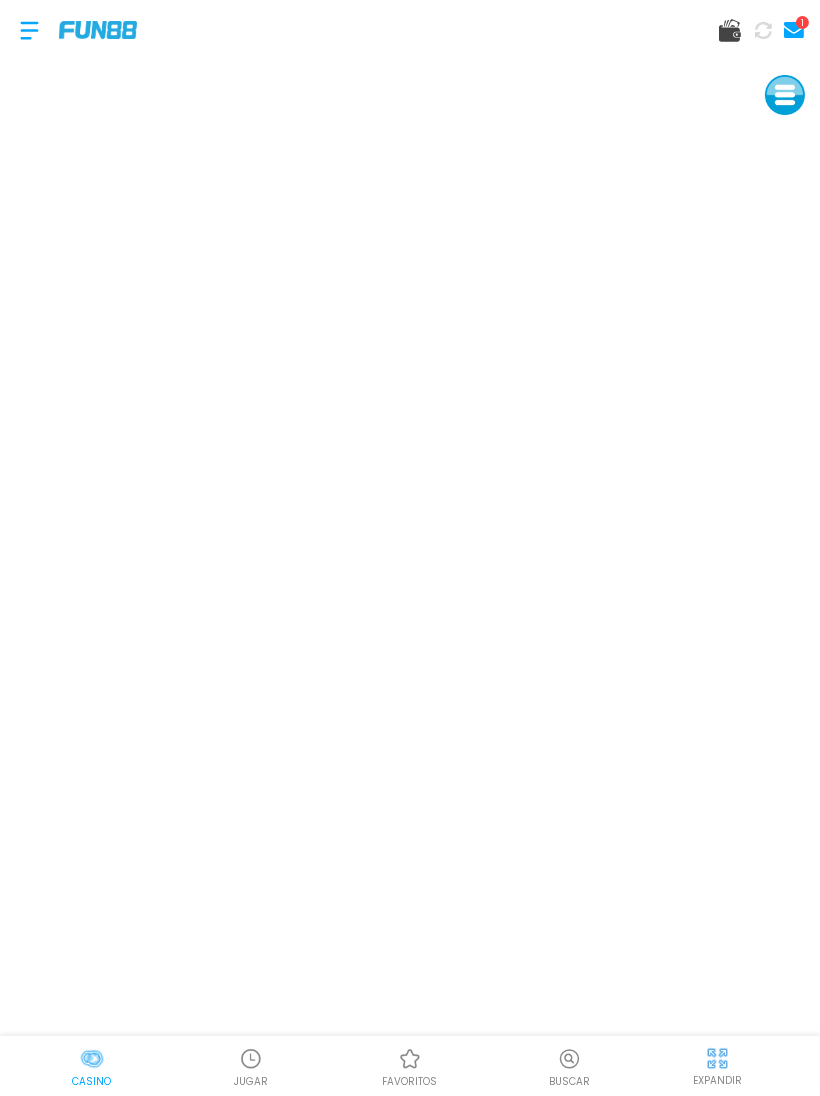 click at bounding box center (29, 30) 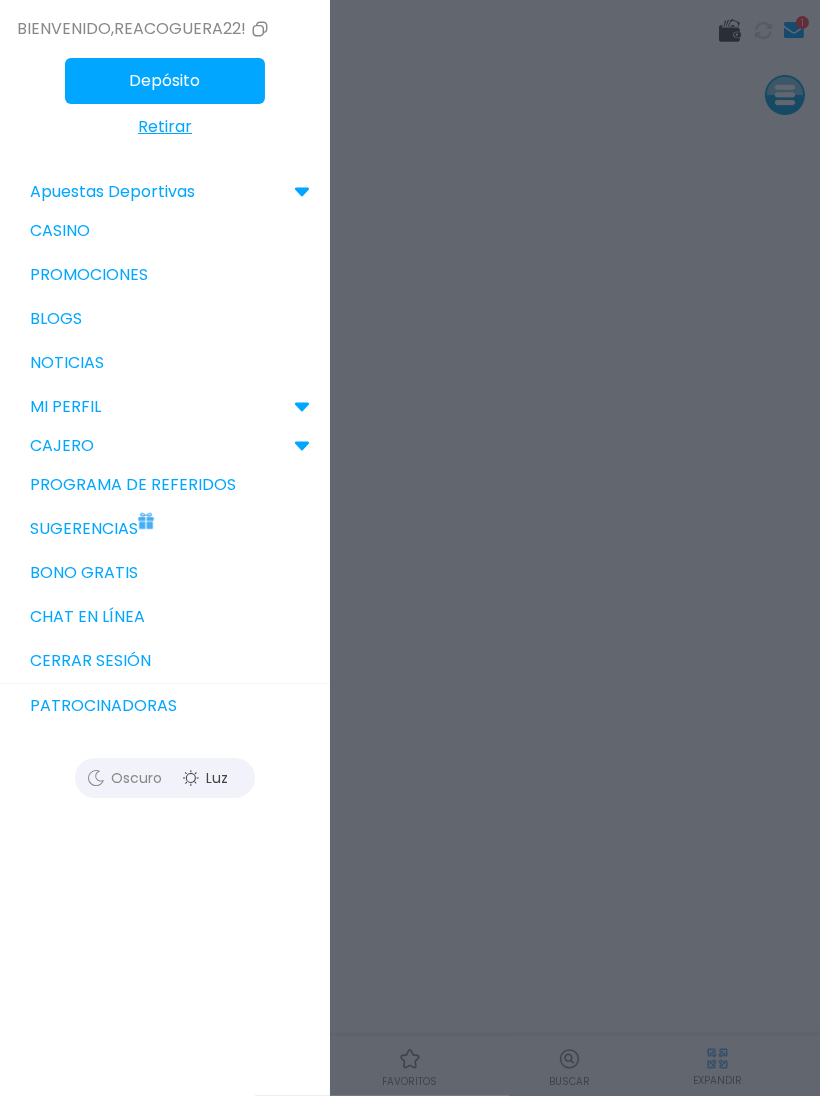 click on "Bono Gratis" at bounding box center [165, 573] 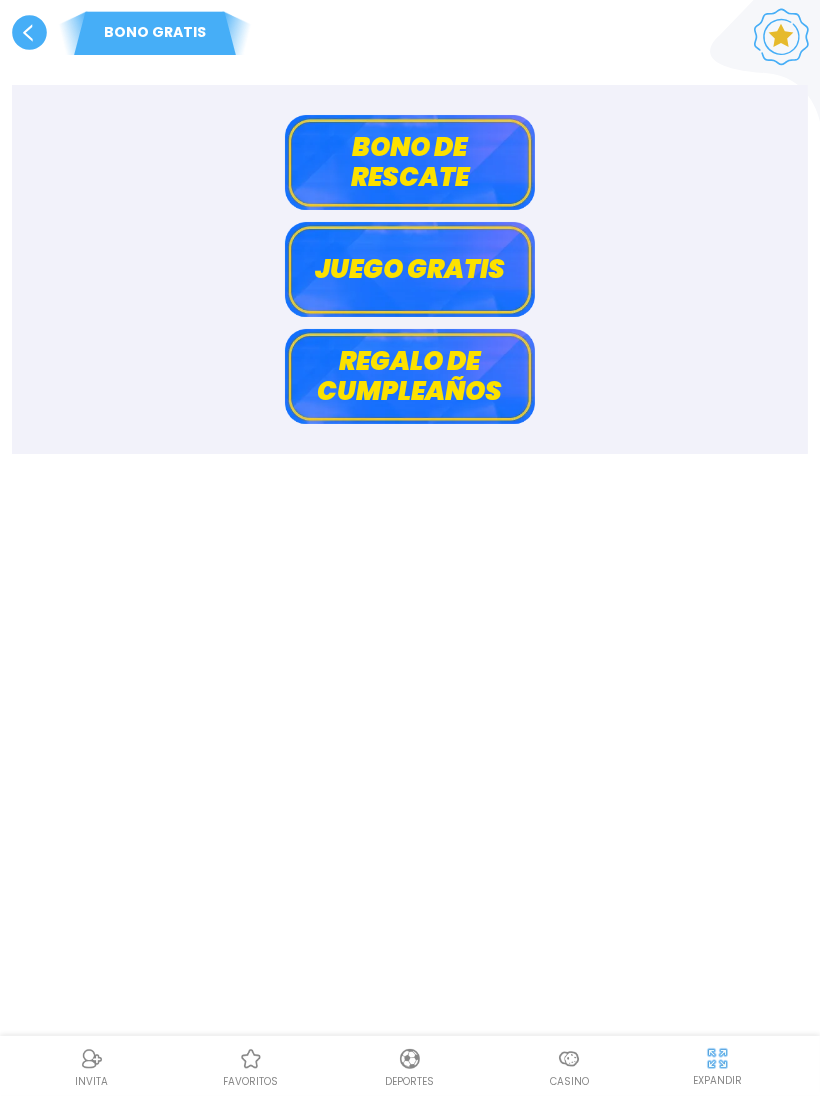 click on "Bono de rescate" at bounding box center [410, 162] 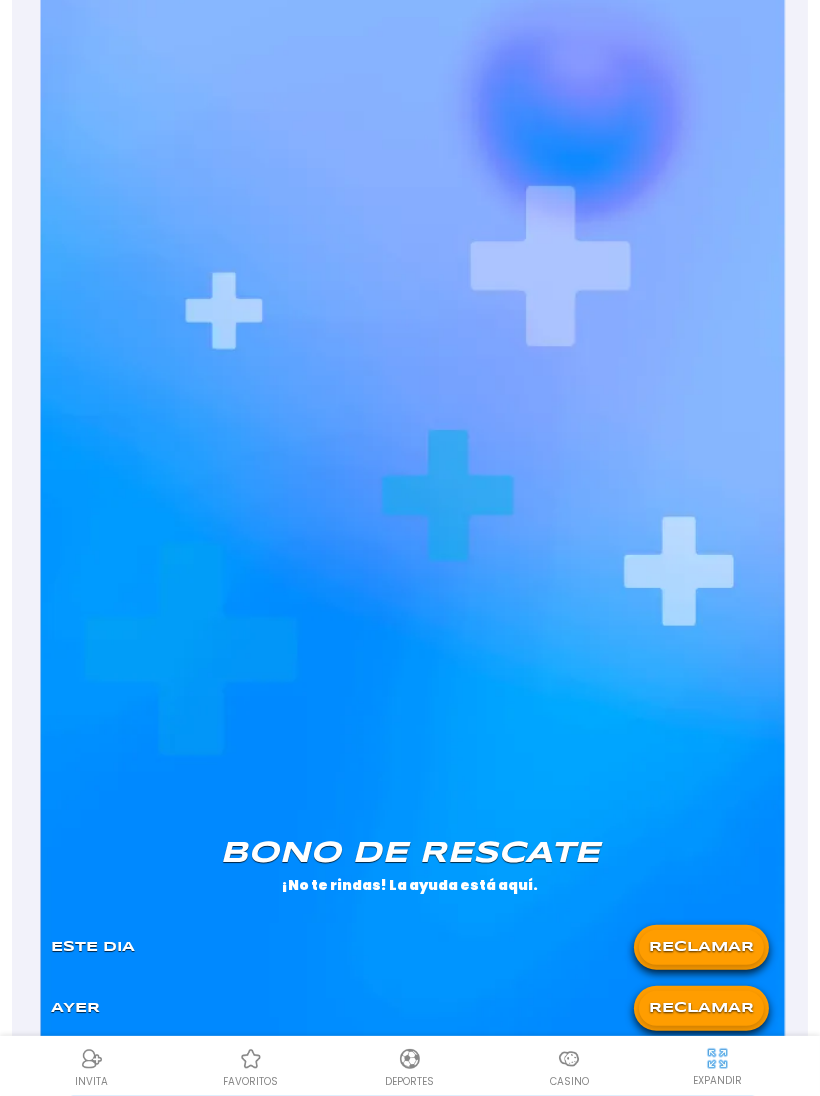 scroll, scrollTop: 485, scrollLeft: 0, axis: vertical 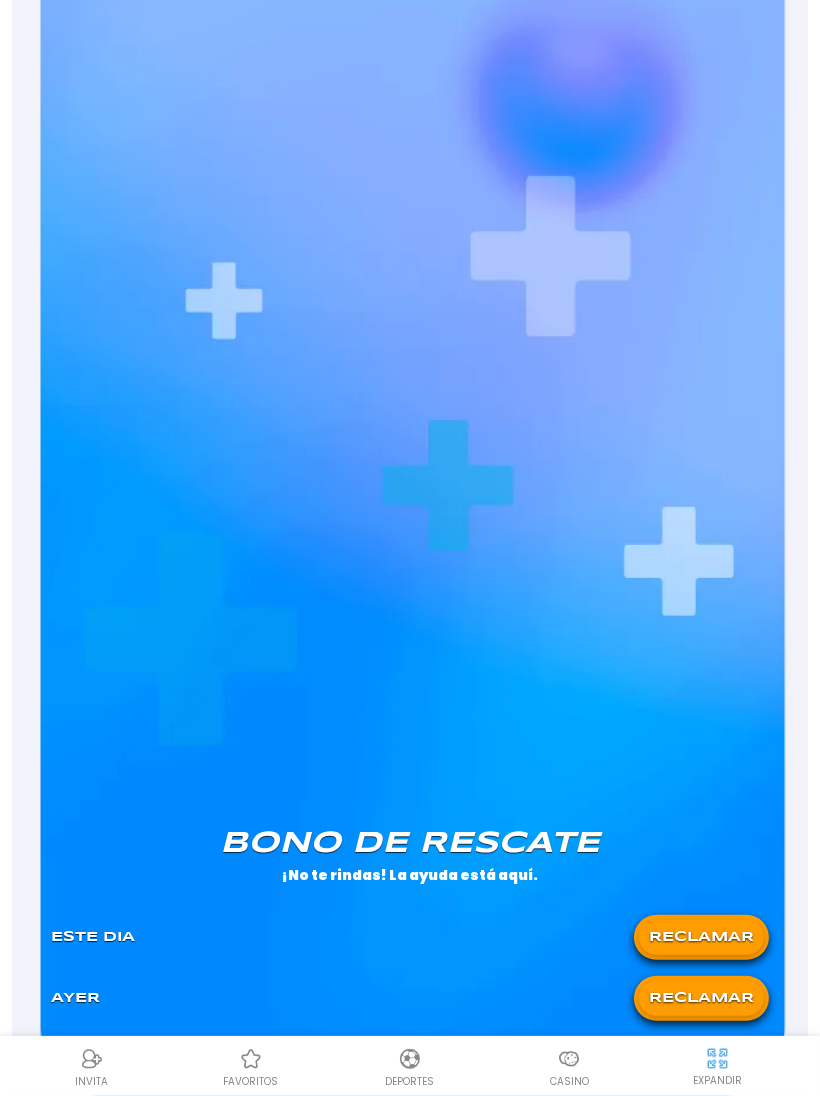 click on "RECLAMAR" at bounding box center (701, 937) 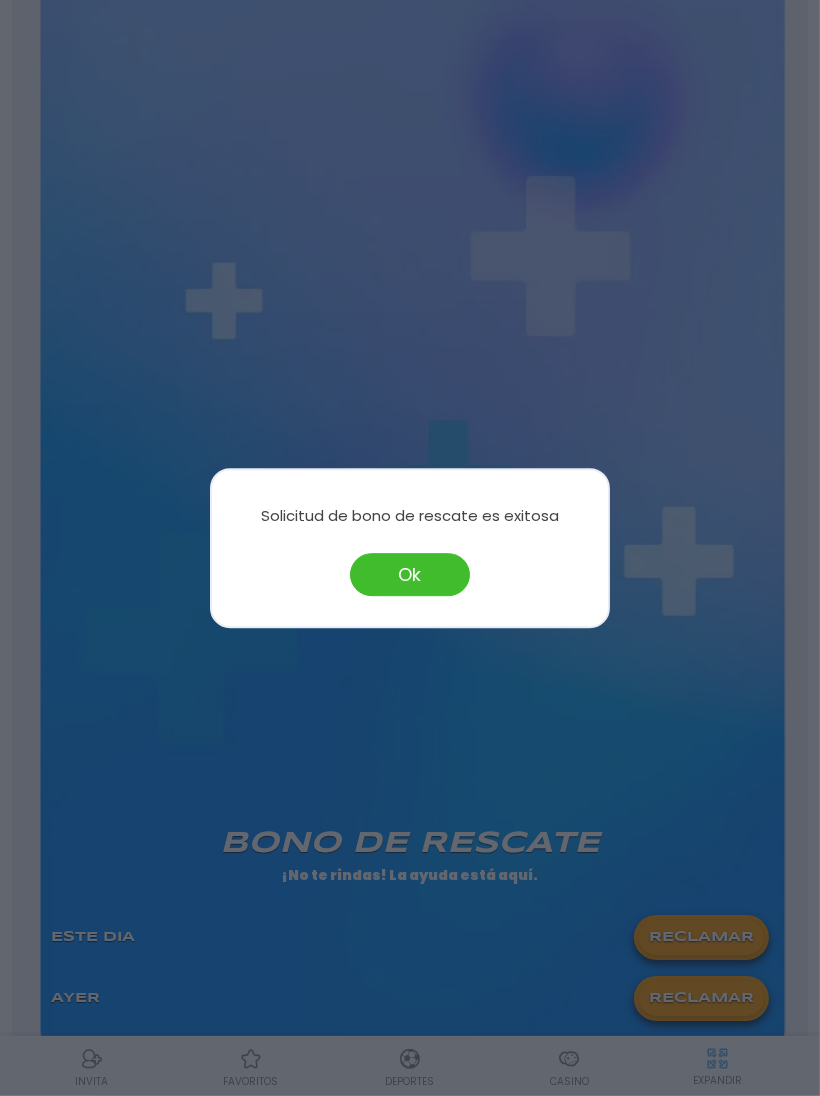 click on "Ok" at bounding box center (410, 574) 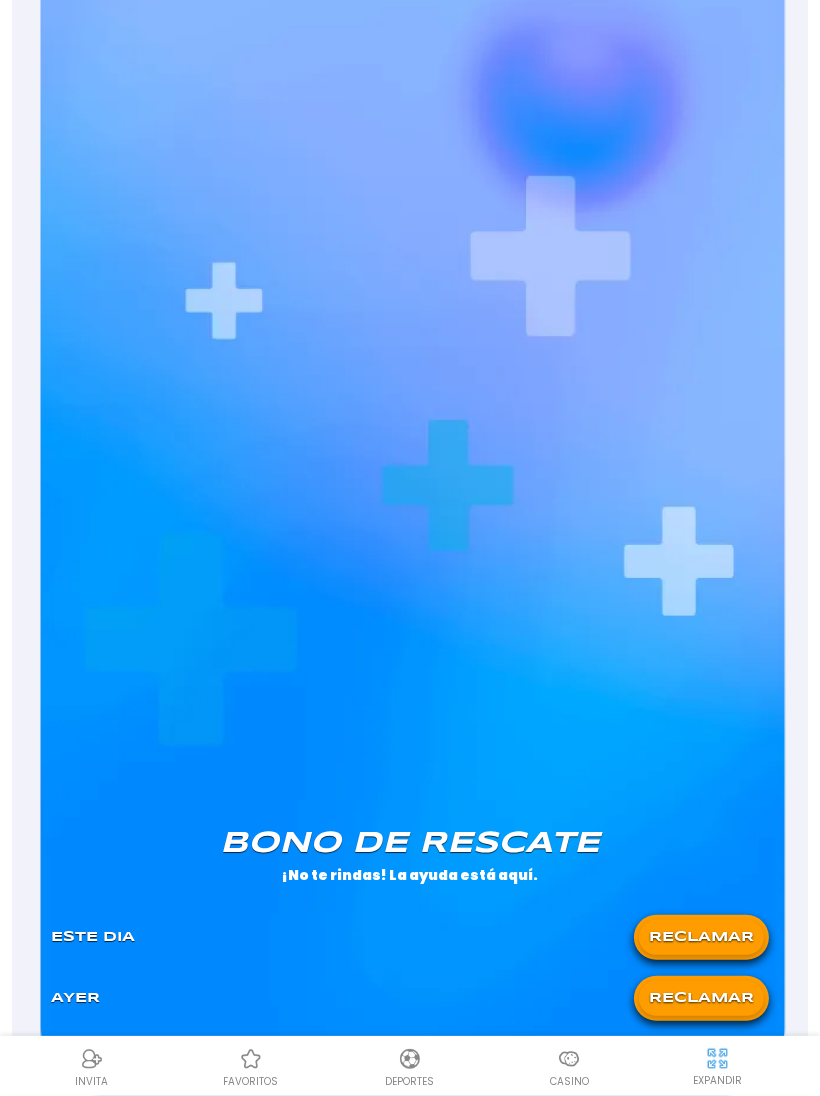 click at bounding box center [569, 1059] 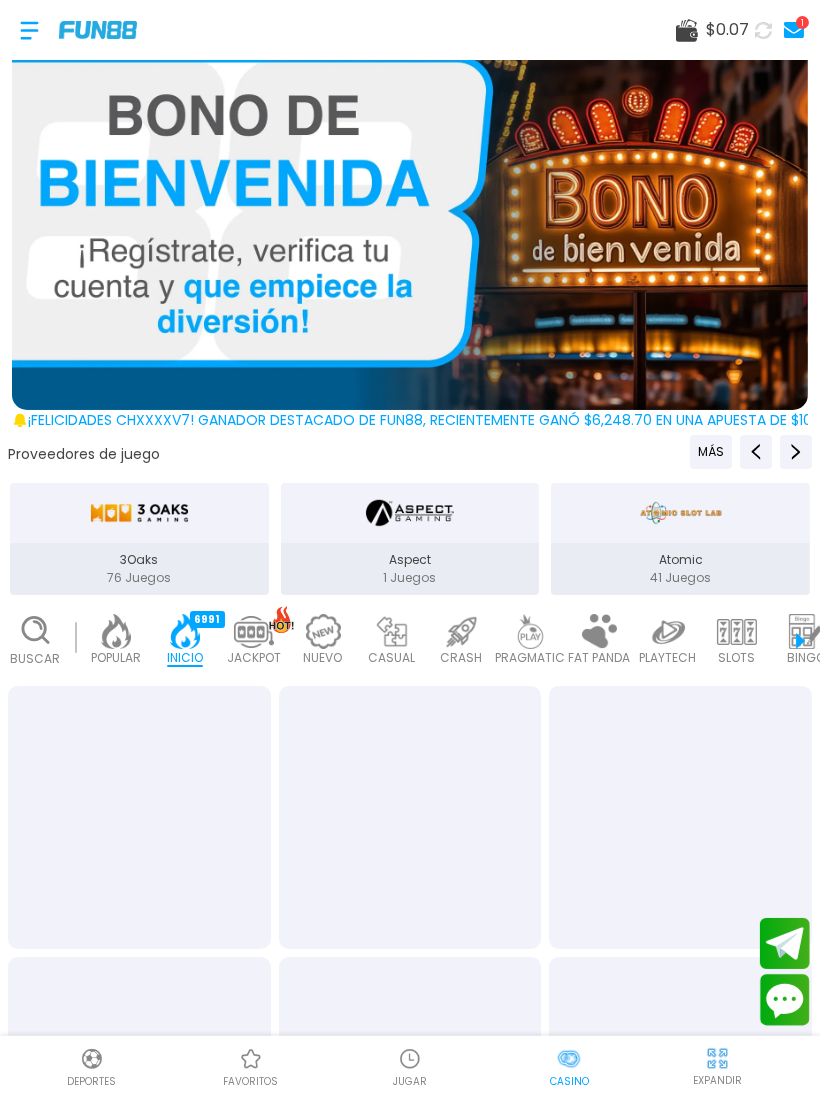 scroll, scrollTop: 60, scrollLeft: 0, axis: vertical 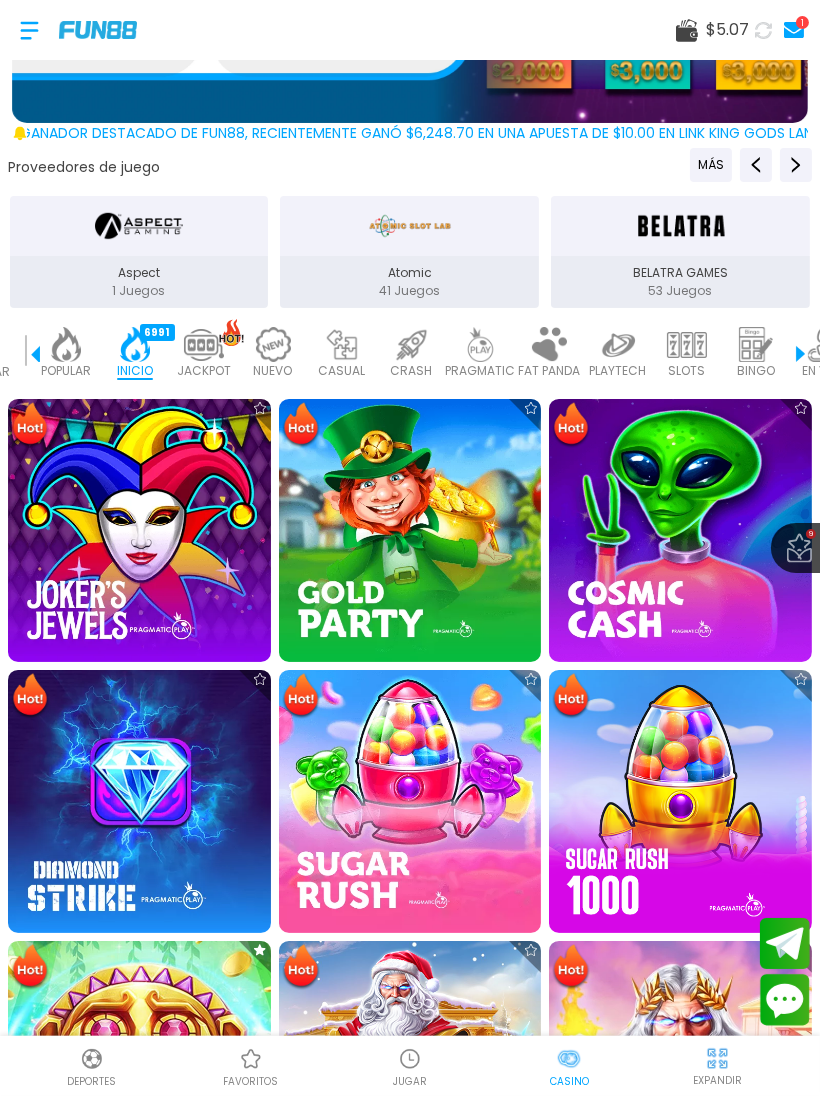 click at bounding box center (410, 801) 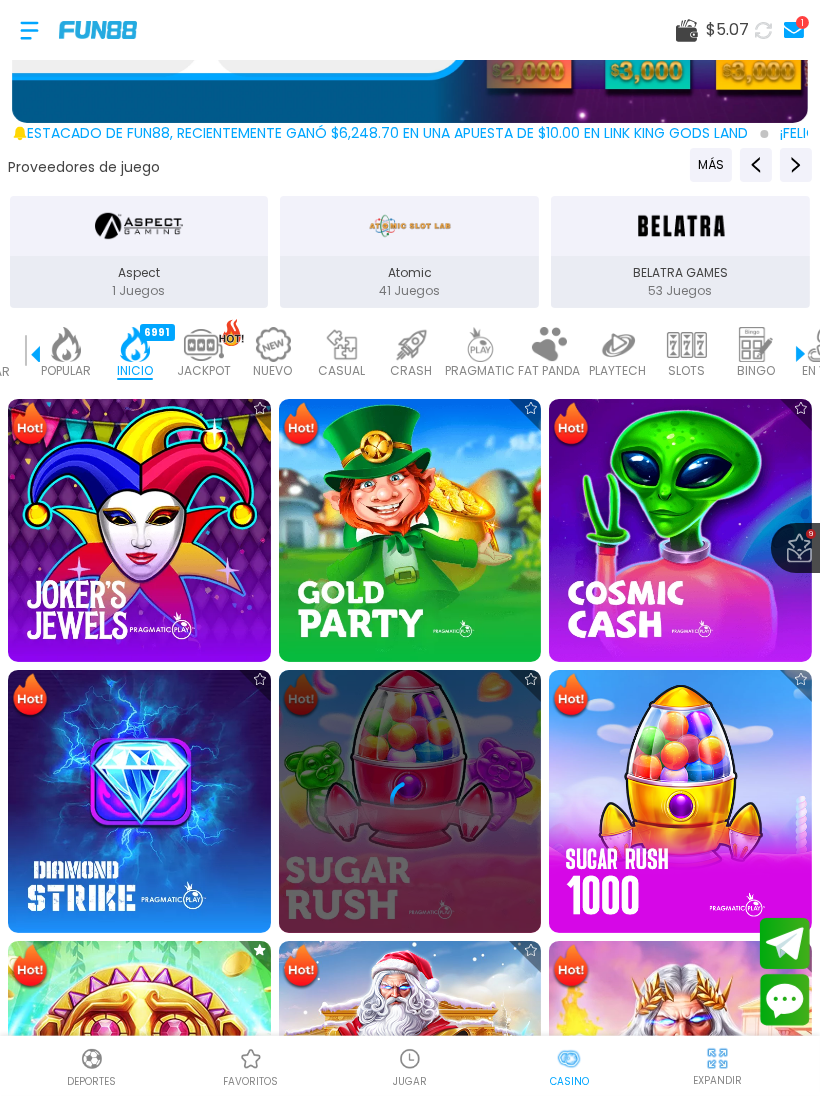 click 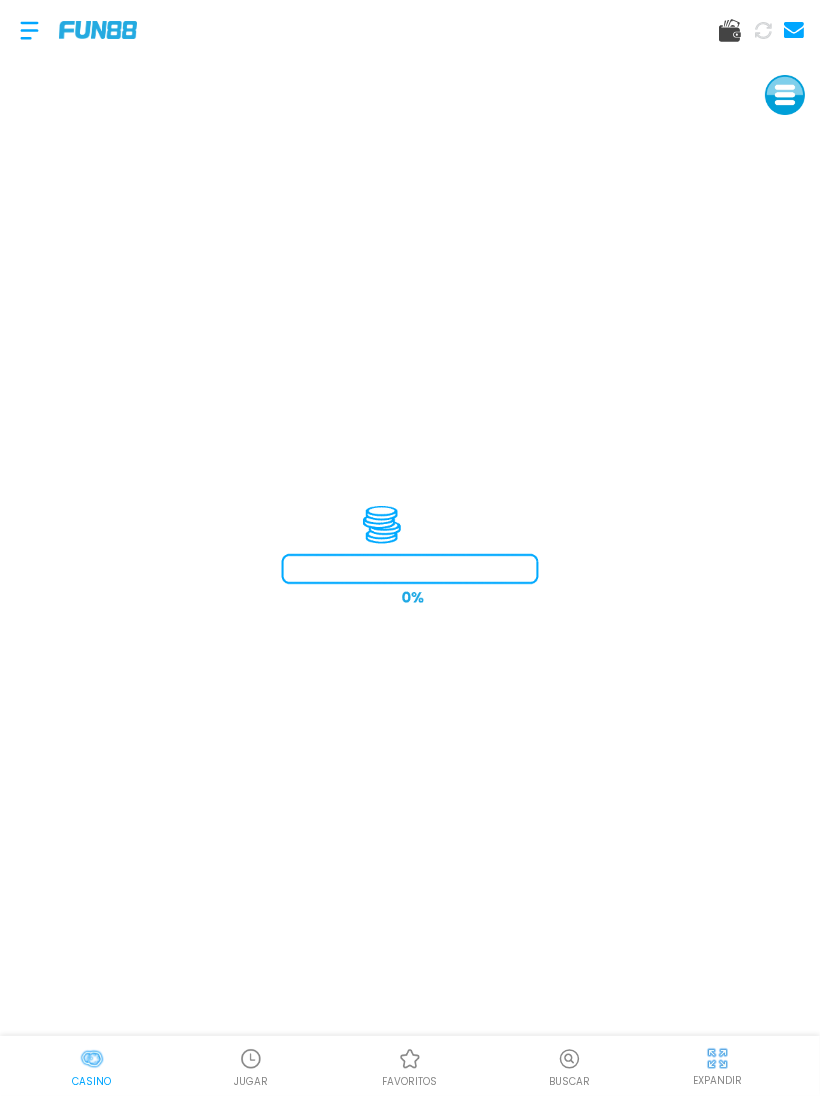 scroll, scrollTop: 0, scrollLeft: 0, axis: both 